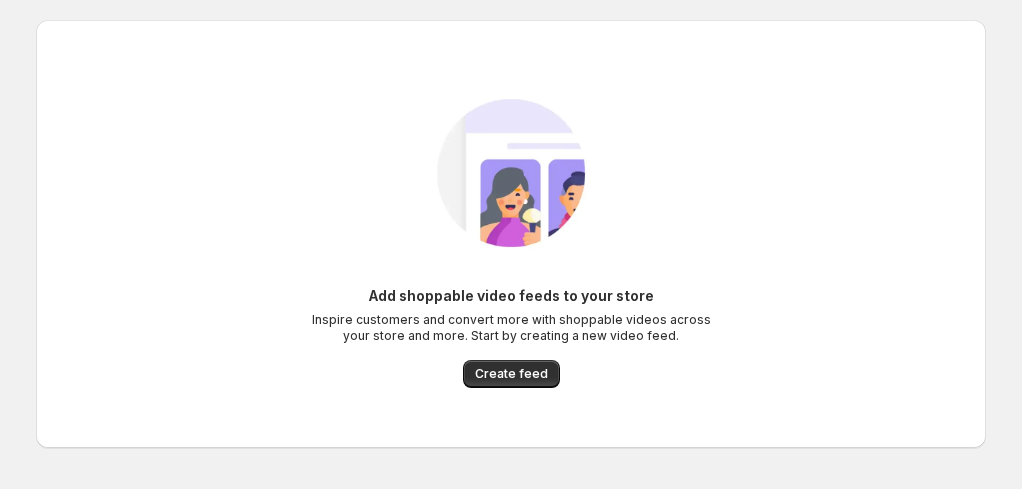 scroll, scrollTop: 0, scrollLeft: 0, axis: both 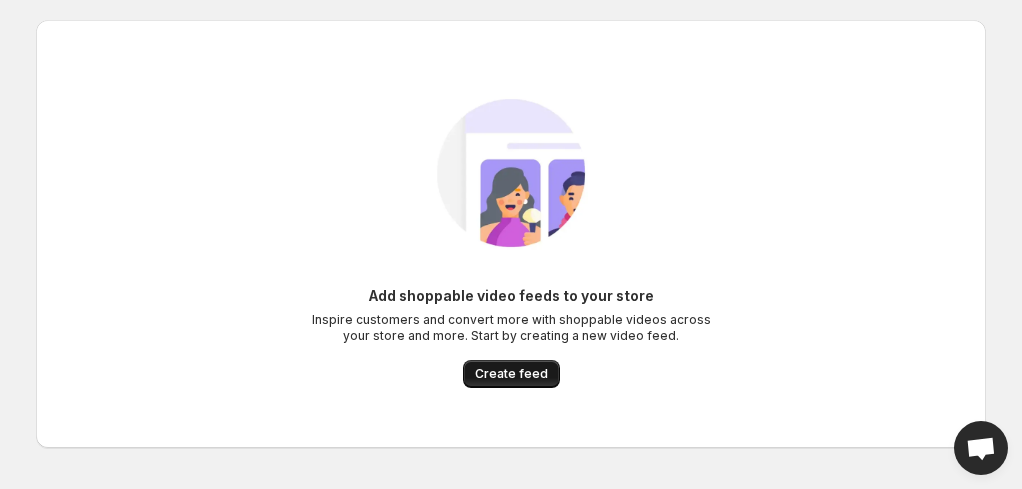 click on "Create feed" at bounding box center [511, 374] 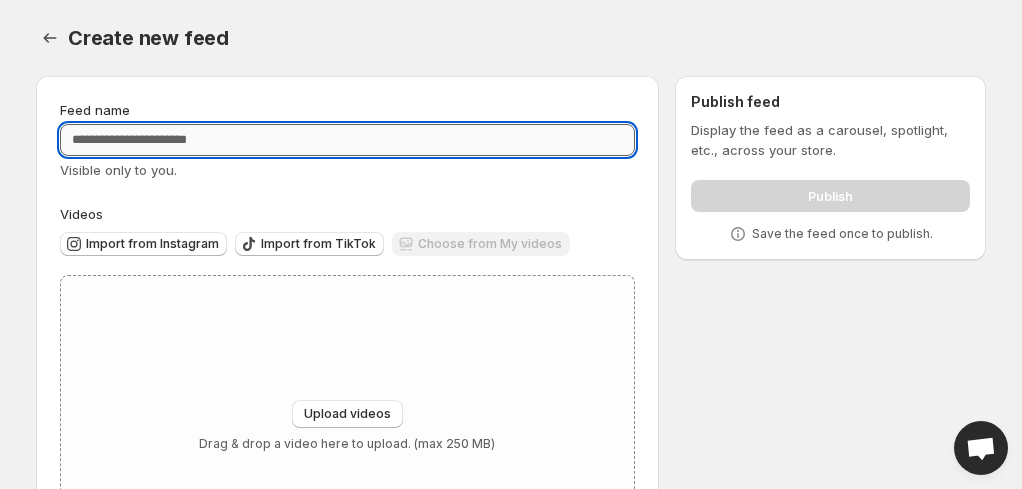 click on "Feed name" at bounding box center (347, 140) 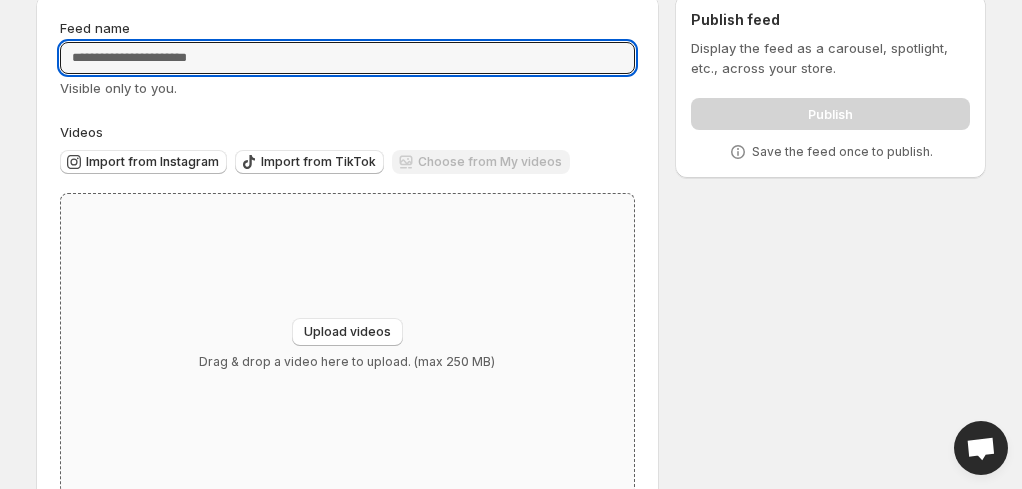 scroll, scrollTop: 136, scrollLeft: 0, axis: vertical 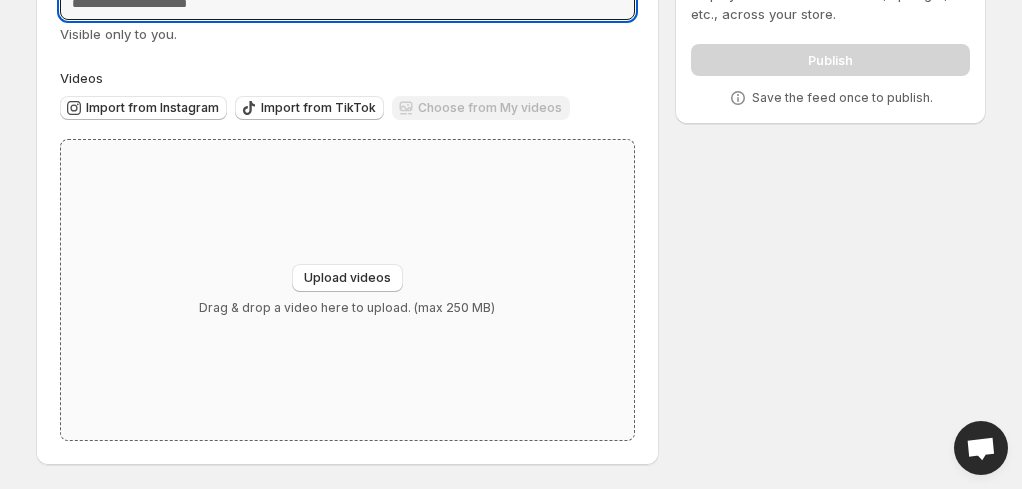 click on "Upload videos Drag & drop a video here to upload. (max 250 MB)" at bounding box center [347, 290] 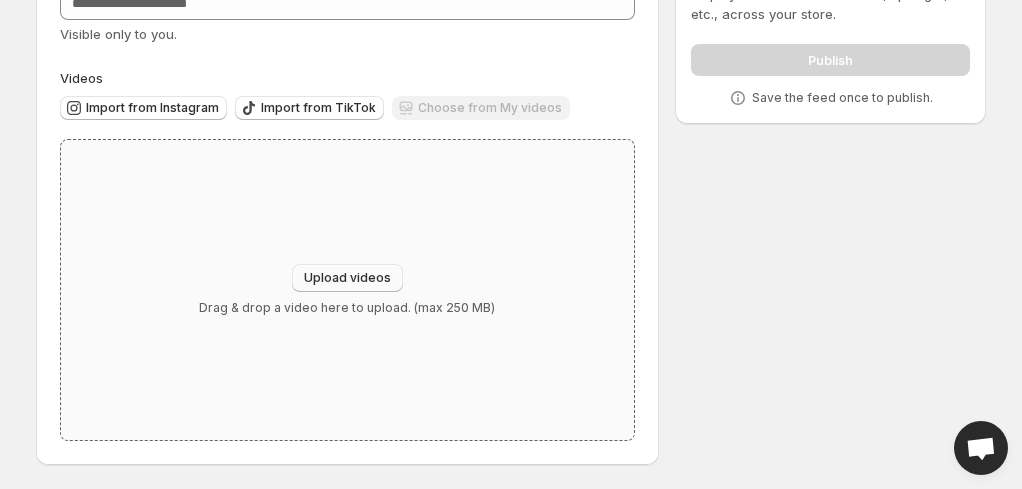 click on "Upload videos" at bounding box center [347, 278] 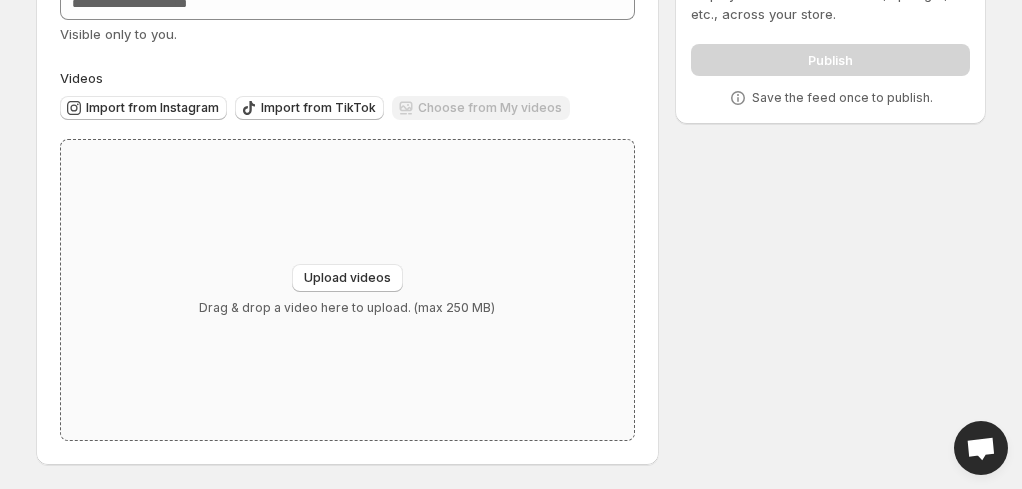 type 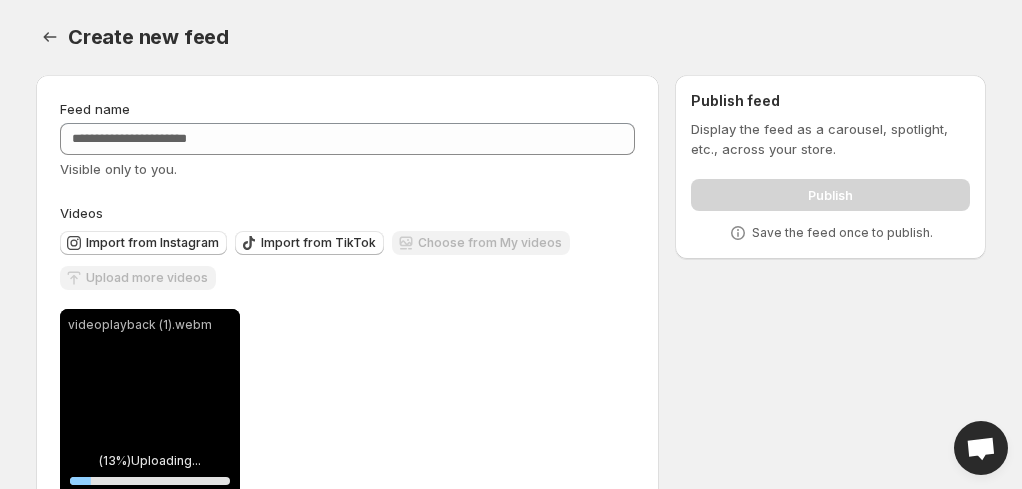 scroll, scrollTop: 0, scrollLeft: 0, axis: both 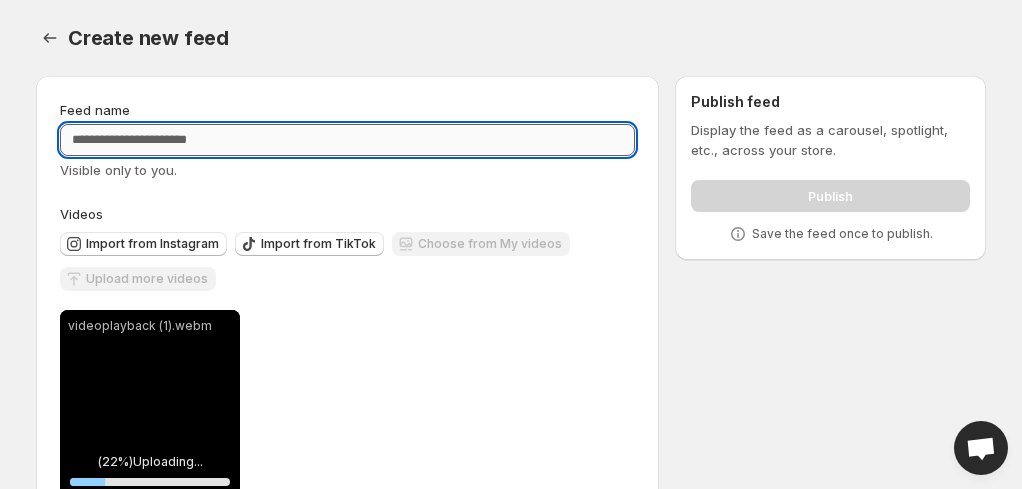 click on "Feed name" at bounding box center (347, 140) 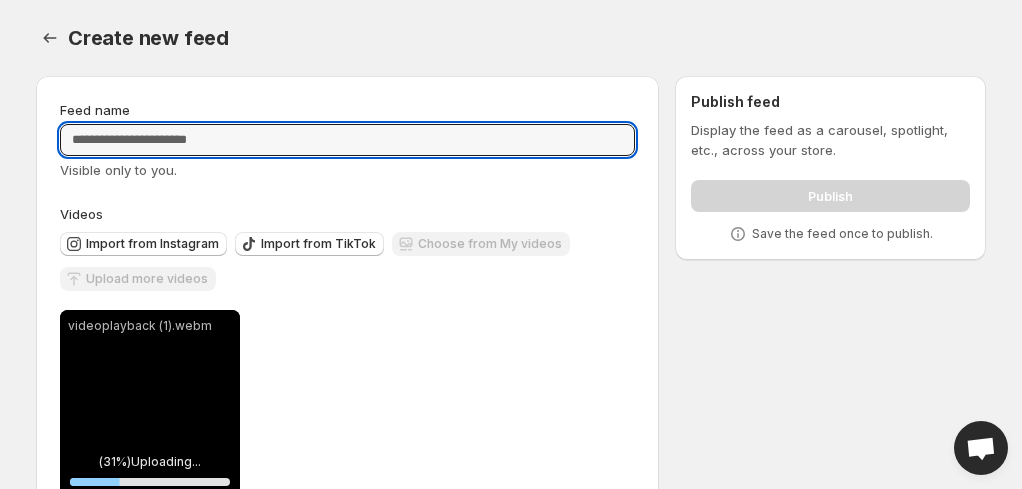 scroll, scrollTop: 189, scrollLeft: 0, axis: vertical 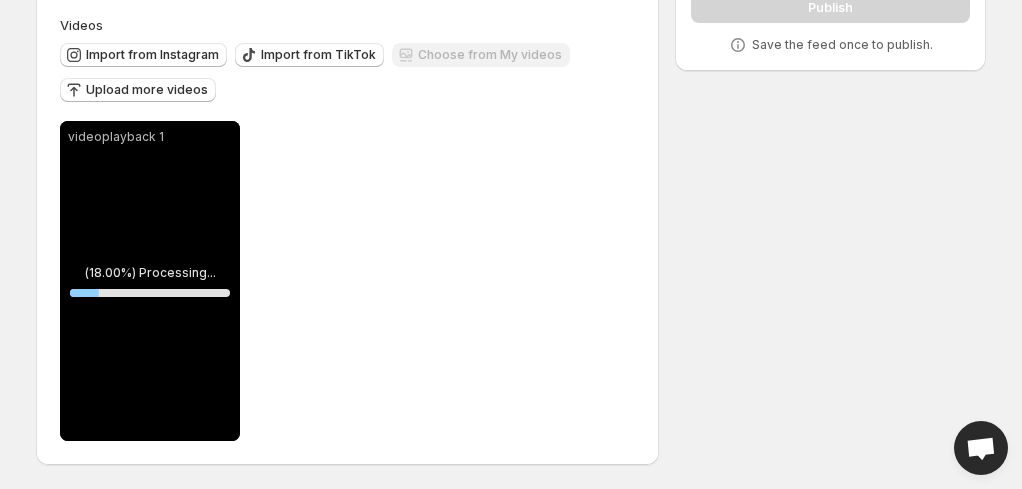 click on "videoplayback 1" at bounding box center [150, 281] 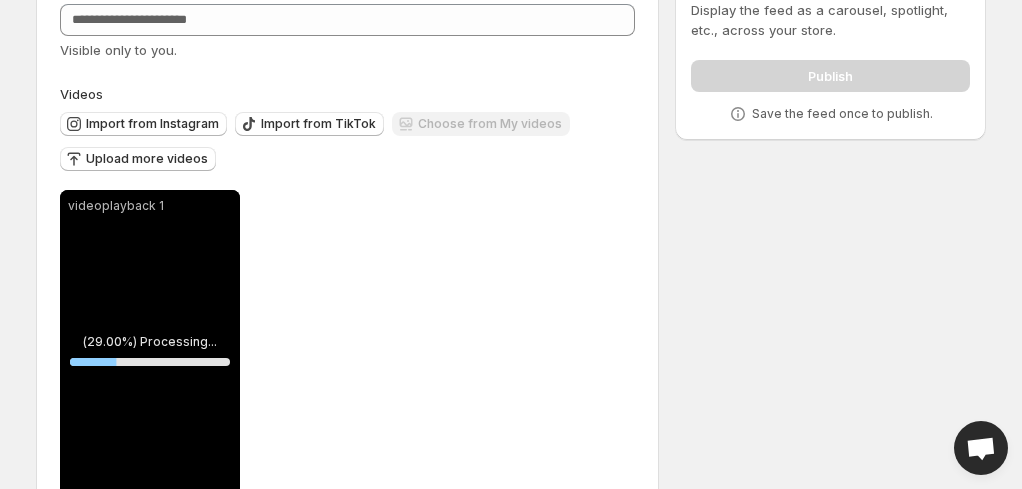 scroll, scrollTop: 189, scrollLeft: 0, axis: vertical 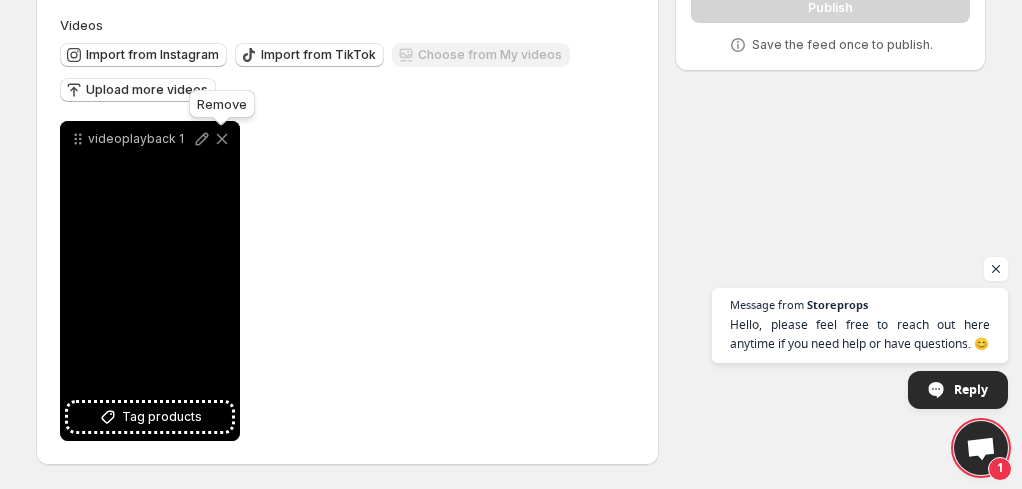 click 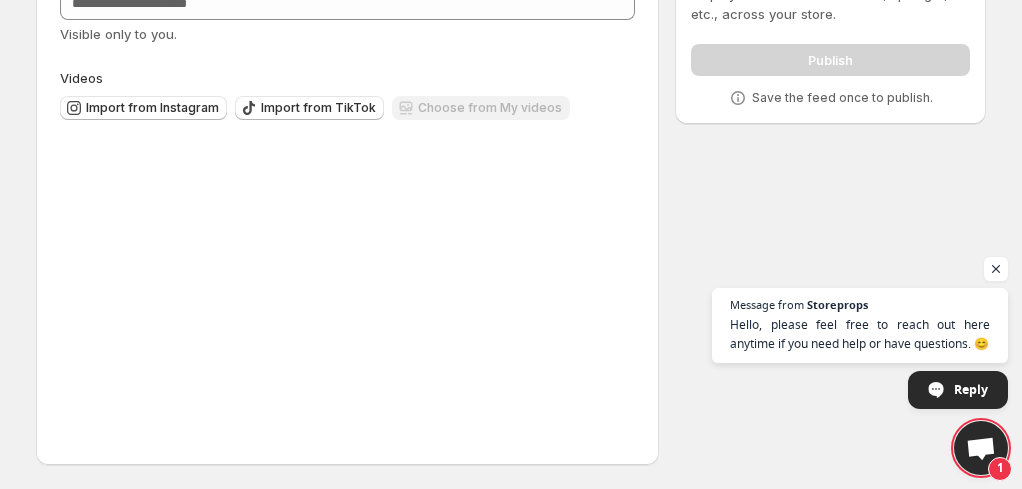 scroll, scrollTop: 136, scrollLeft: 0, axis: vertical 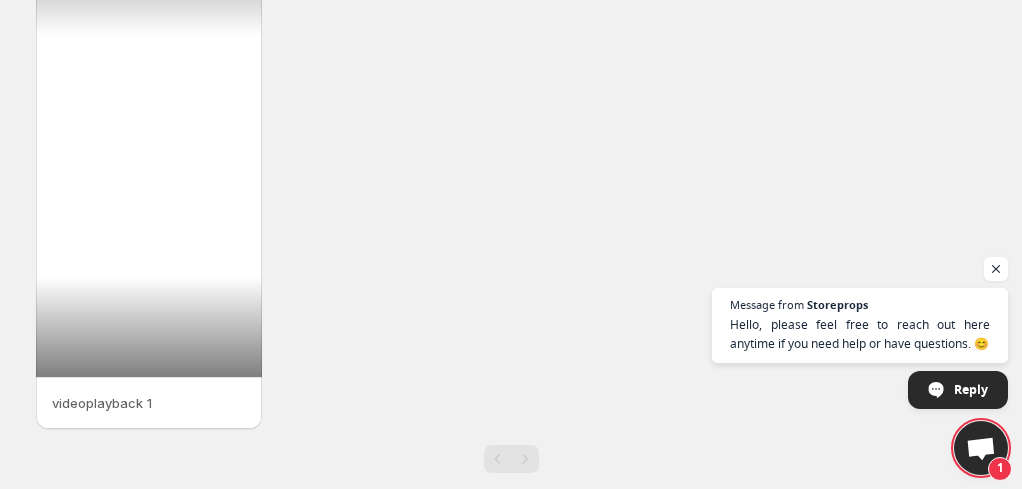click at bounding box center (149, 176) 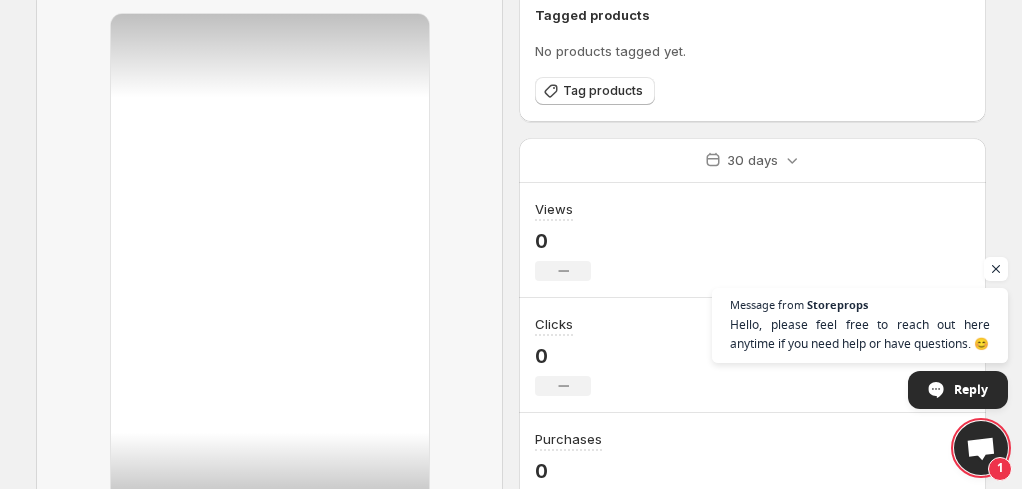scroll, scrollTop: 200, scrollLeft: 0, axis: vertical 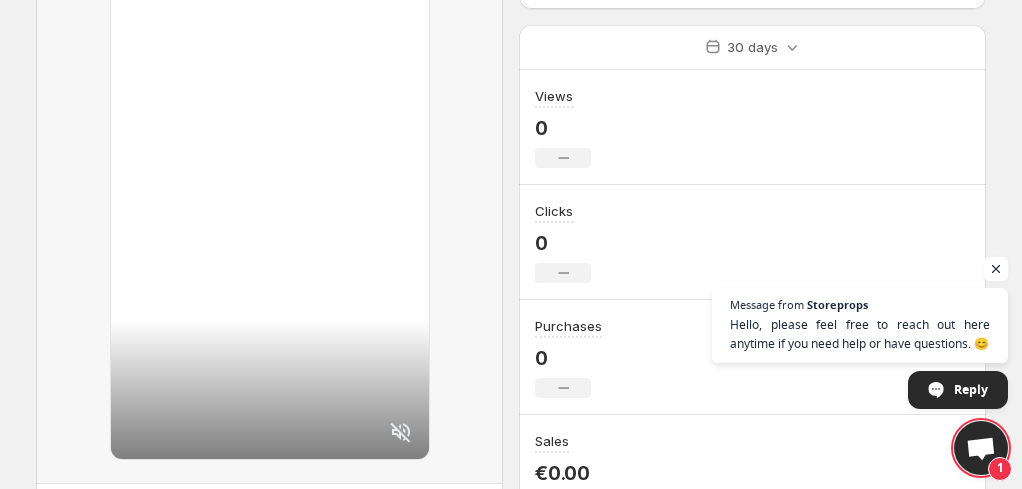 click at bounding box center [996, 269] 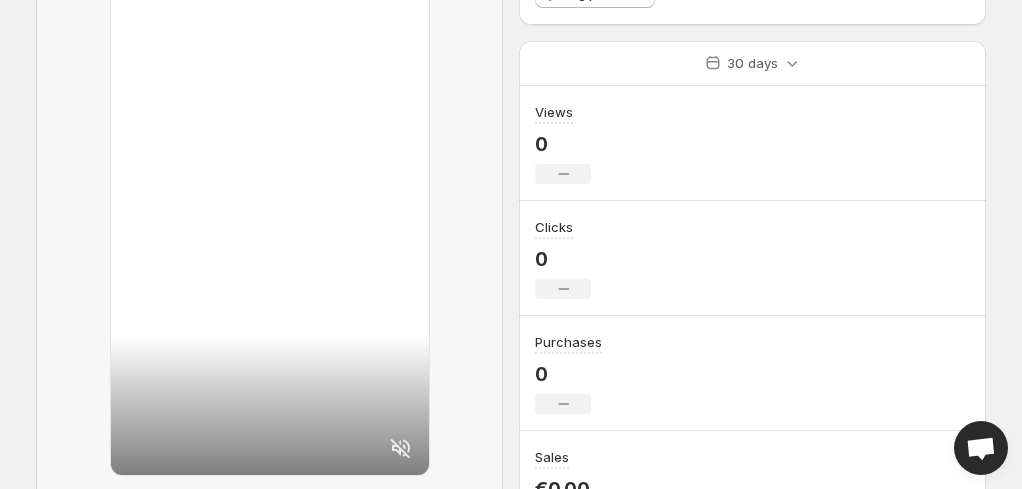 scroll, scrollTop: 200, scrollLeft: 0, axis: vertical 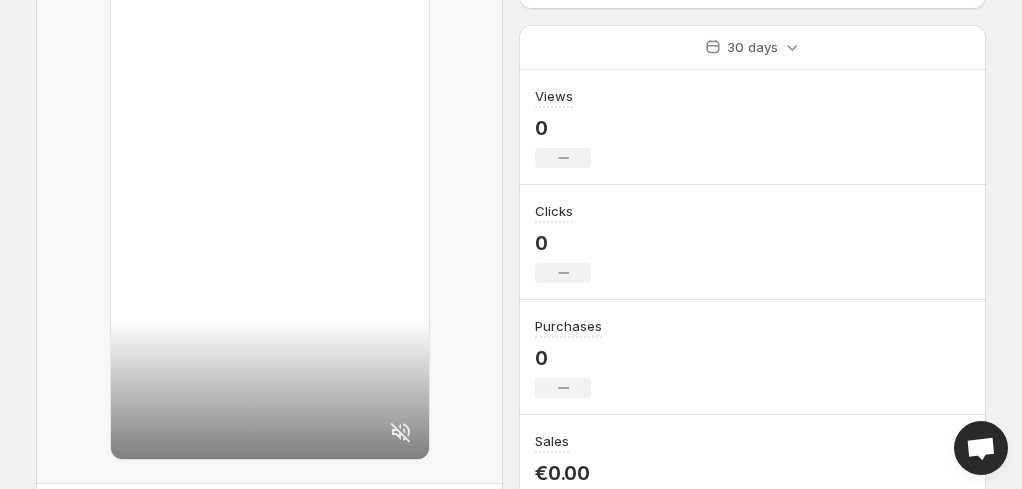 click 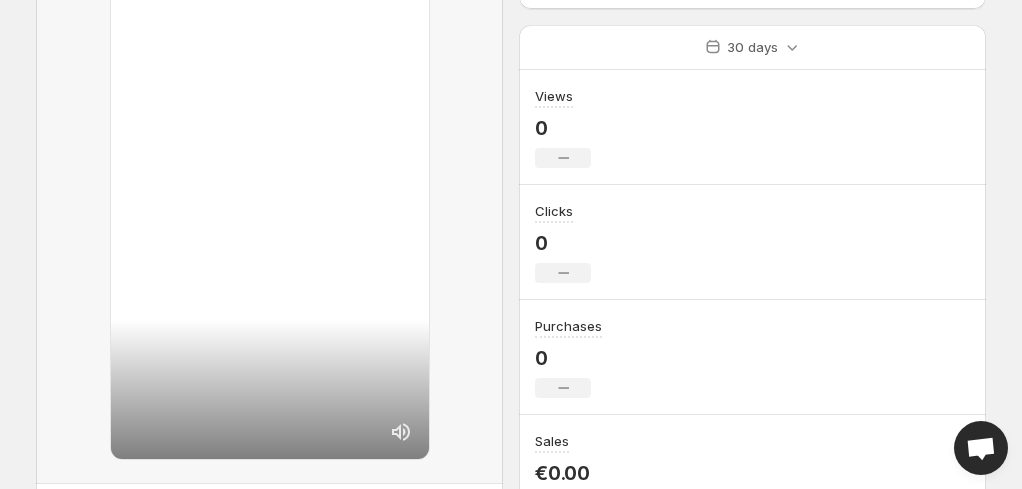 click 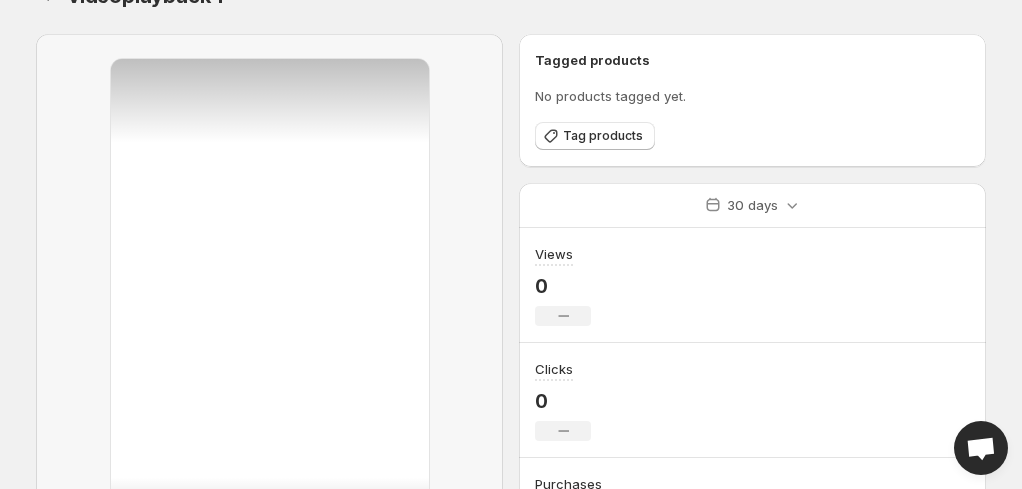 scroll, scrollTop: 0, scrollLeft: 0, axis: both 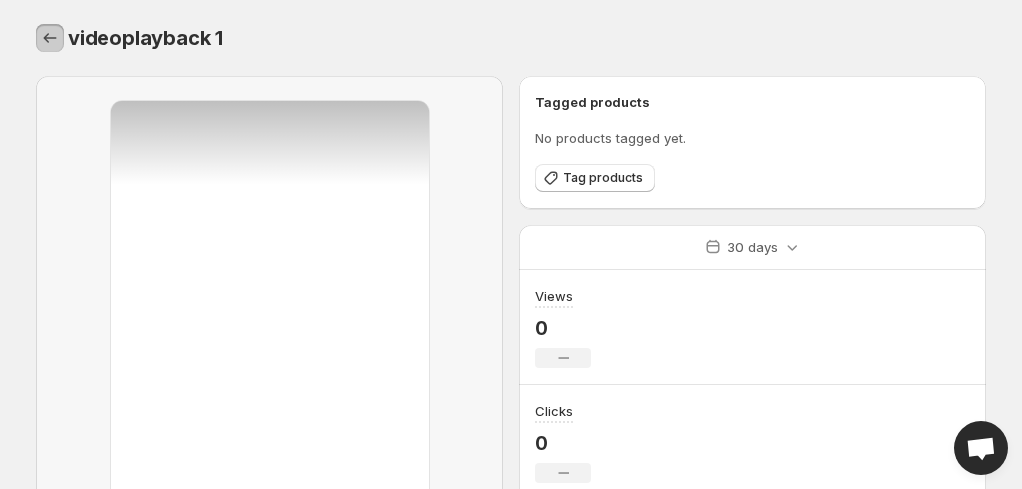 click 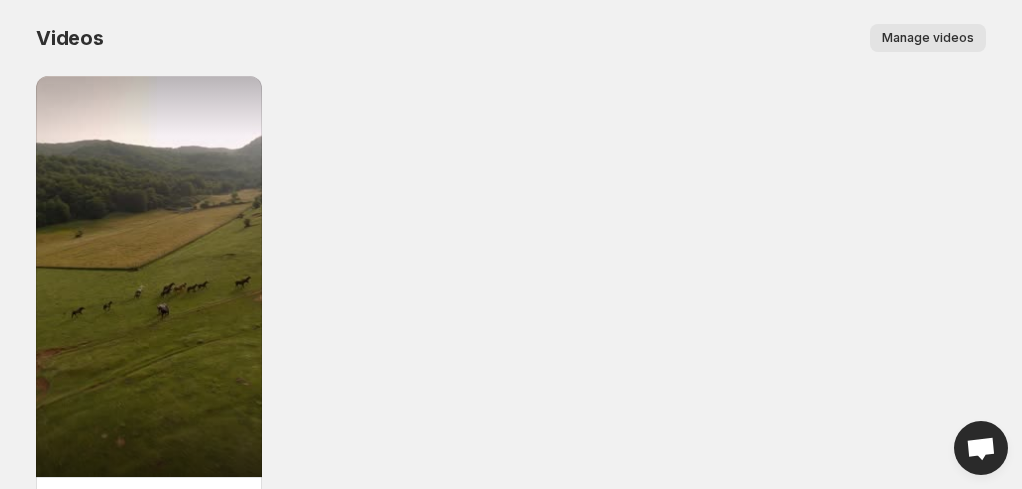 click on "Manage videos" at bounding box center (928, 38) 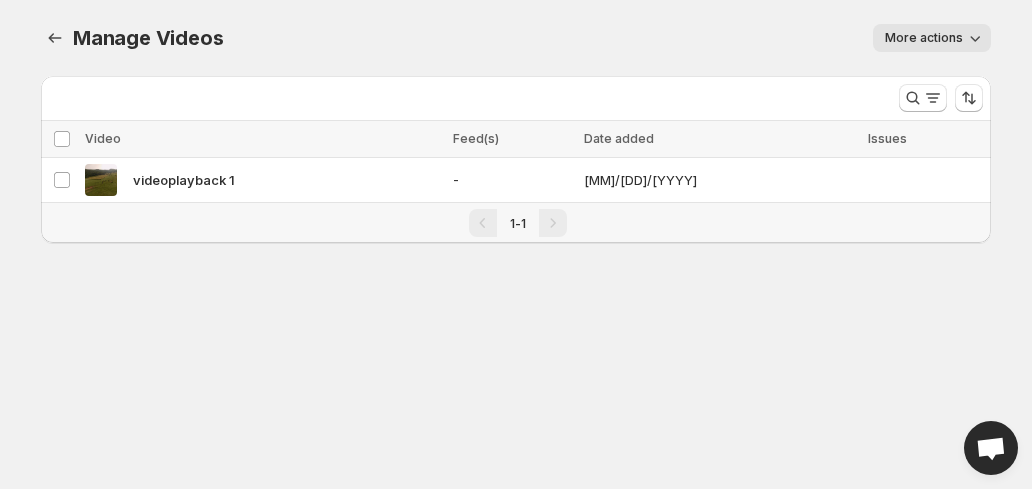 click on "More actions" at bounding box center (924, 38) 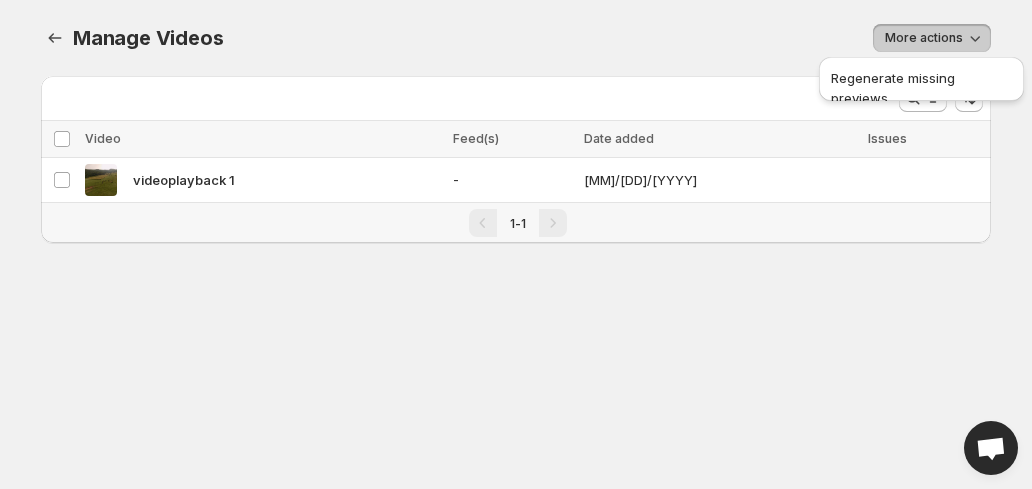 click on "More actions" at bounding box center (619, 38) 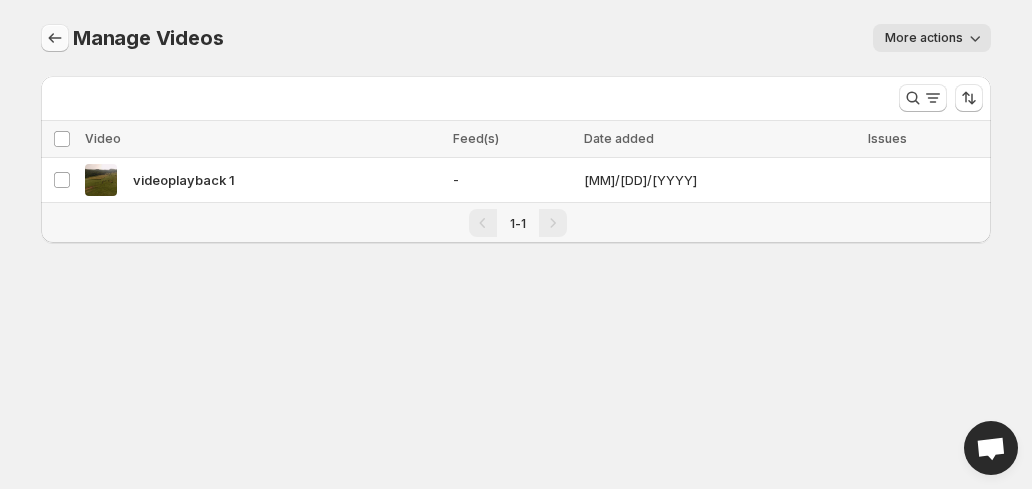 click 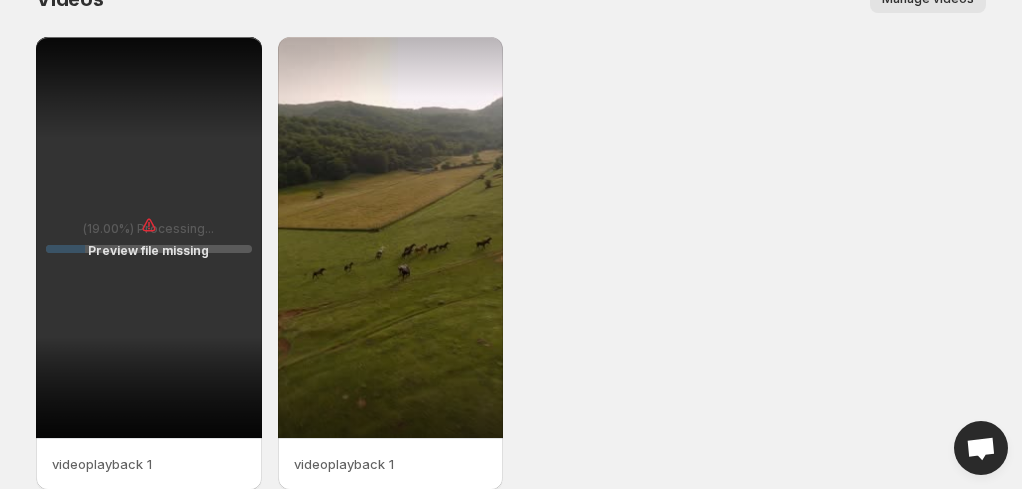 scroll, scrollTop: 0, scrollLeft: 0, axis: both 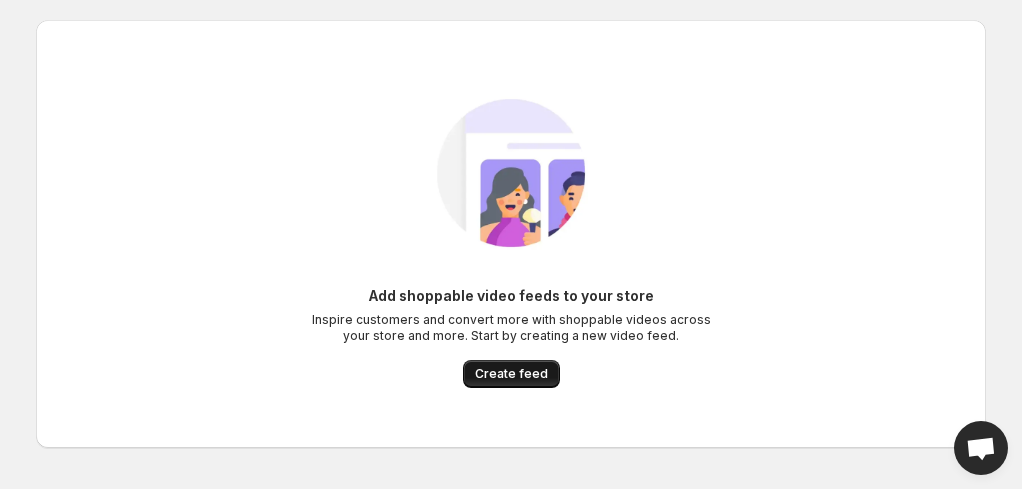 click on "Create feed" at bounding box center [511, 374] 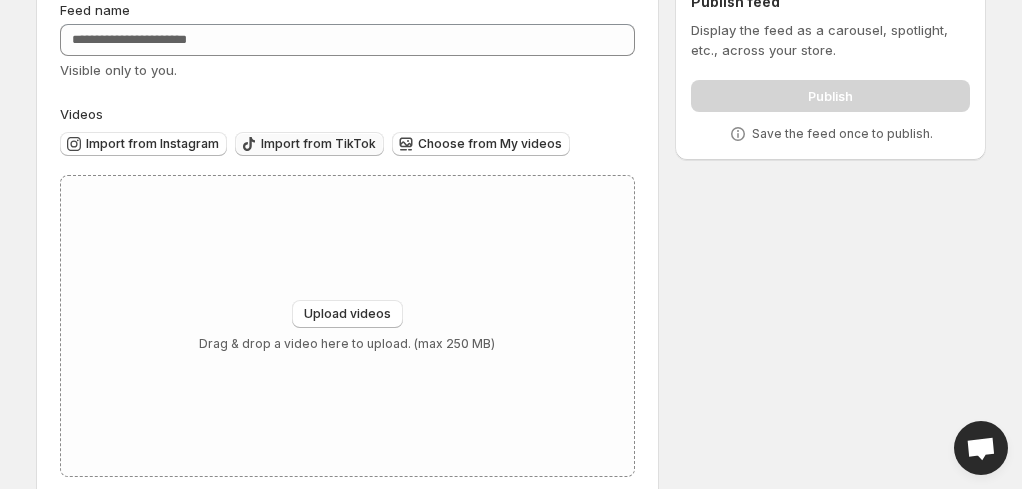 scroll, scrollTop: 36, scrollLeft: 0, axis: vertical 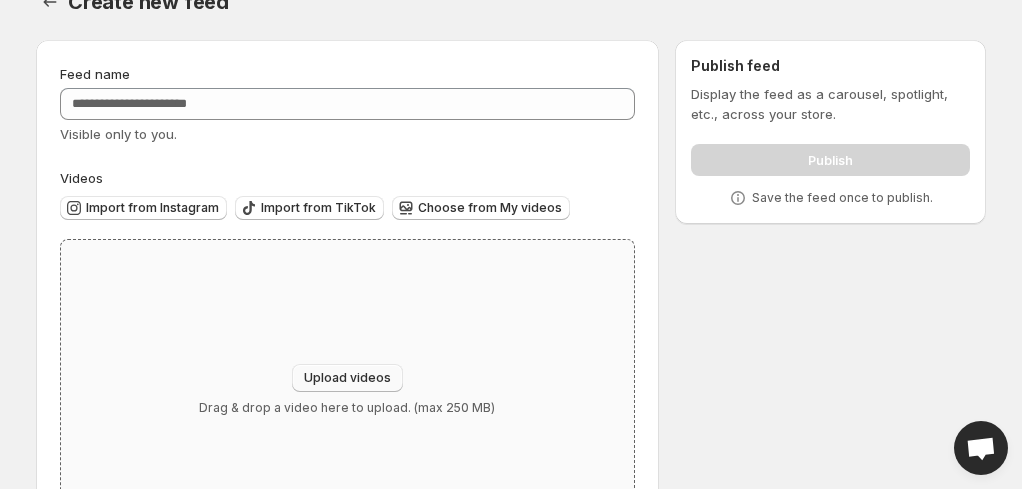 click on "Upload videos" at bounding box center [347, 378] 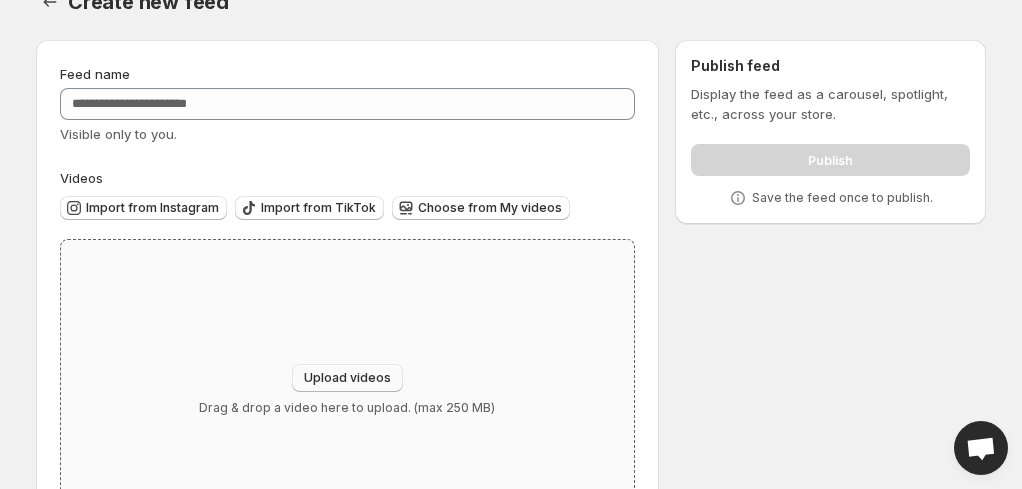 type on "**********" 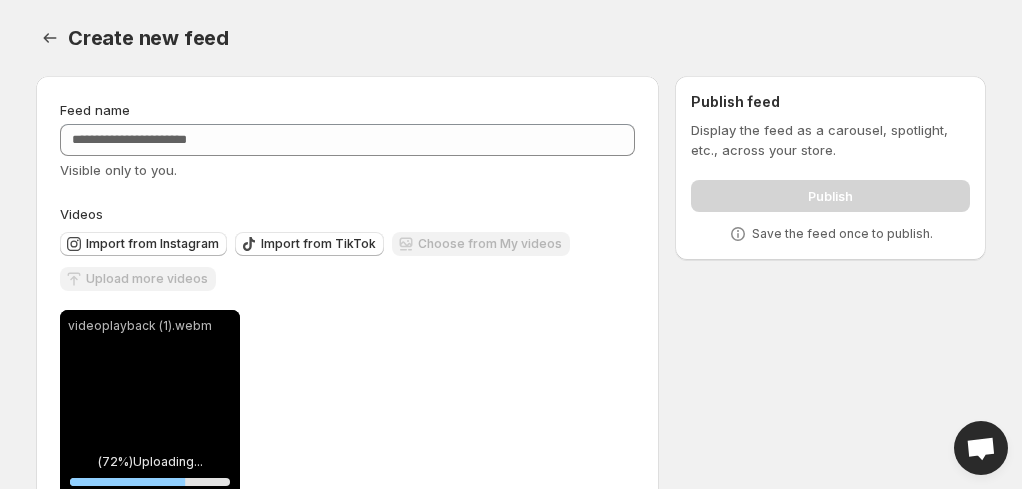 scroll, scrollTop: 189, scrollLeft: 0, axis: vertical 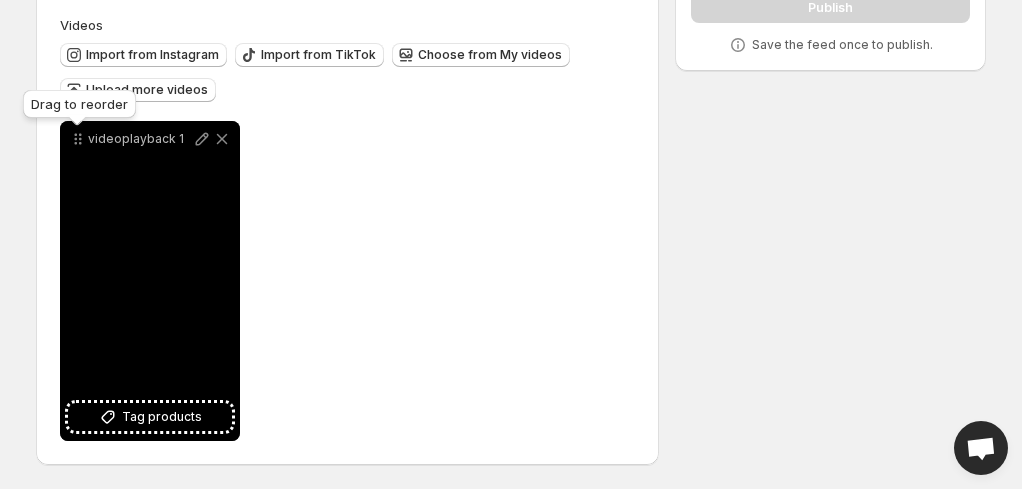 click 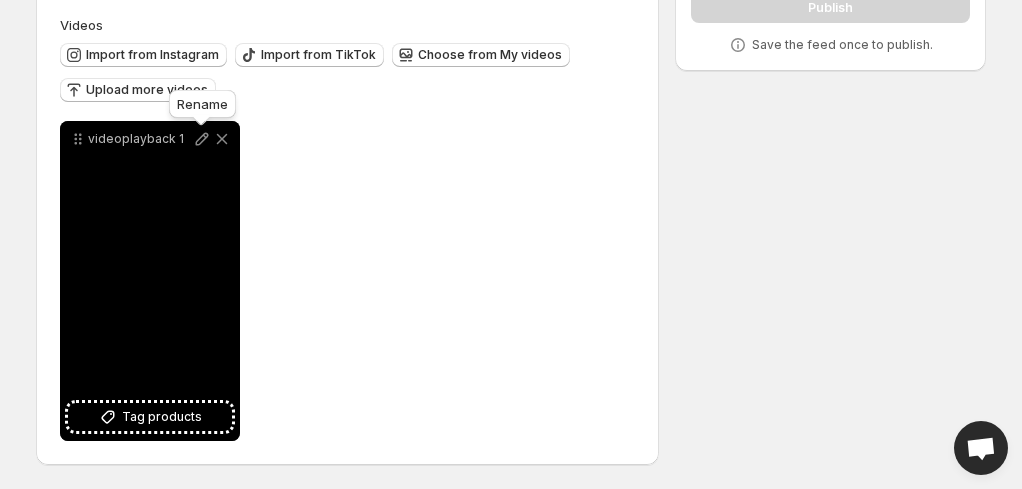 click 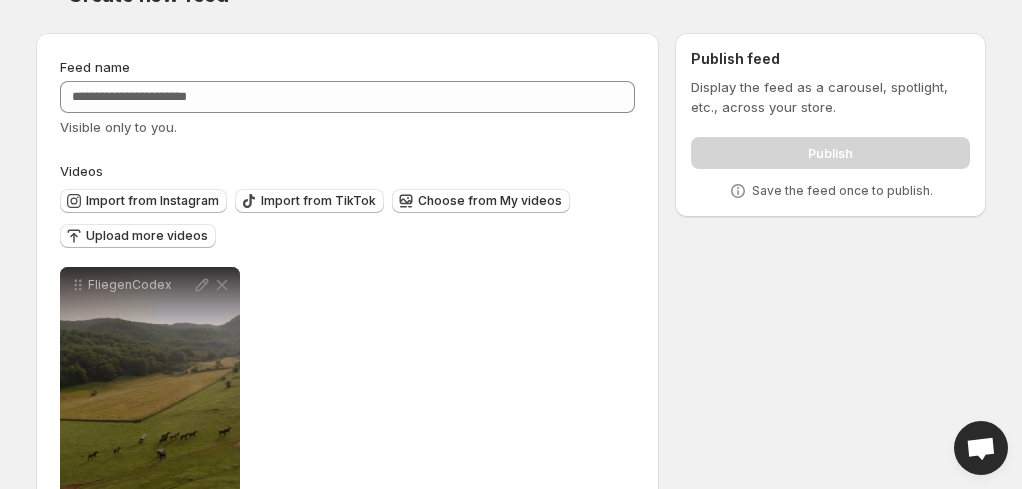scroll, scrollTop: 0, scrollLeft: 0, axis: both 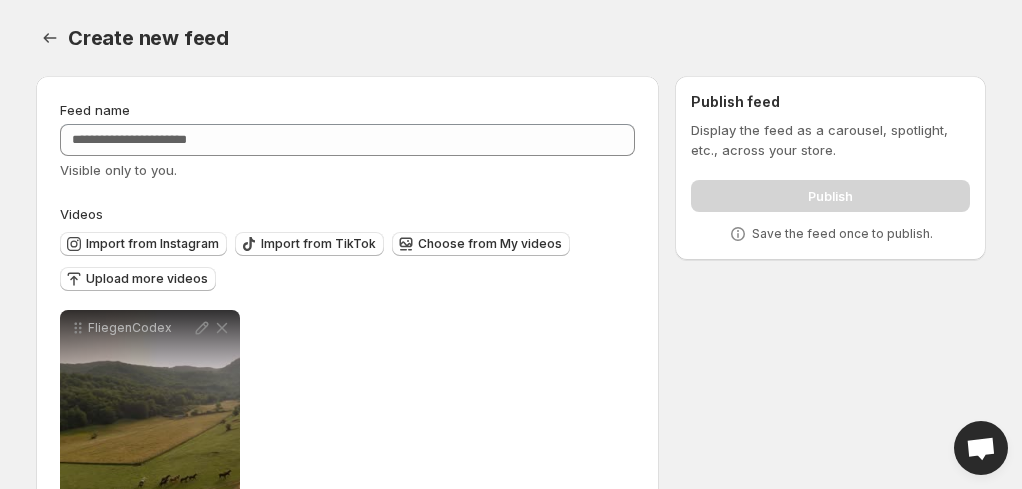 click on "Publish" at bounding box center (830, 192) 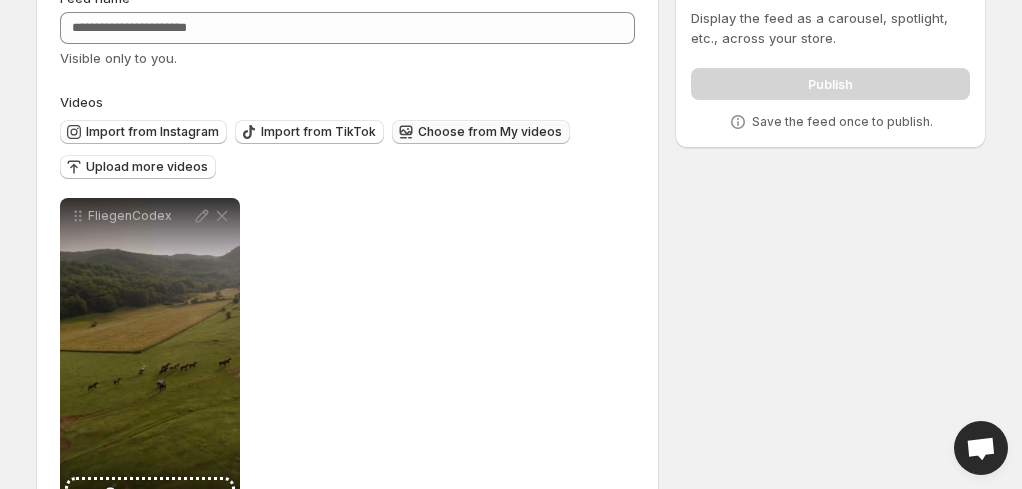 scroll, scrollTop: 189, scrollLeft: 0, axis: vertical 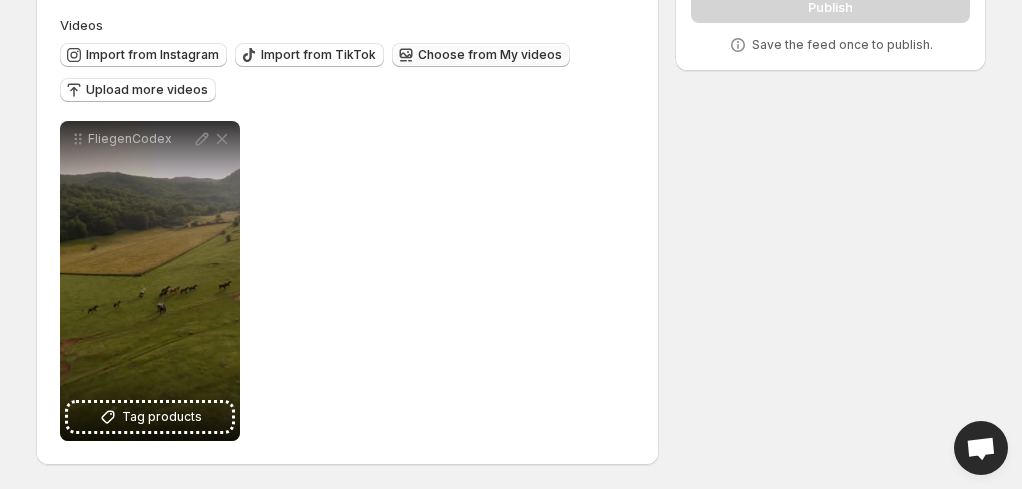 click on "Choose from My videos" at bounding box center [490, 55] 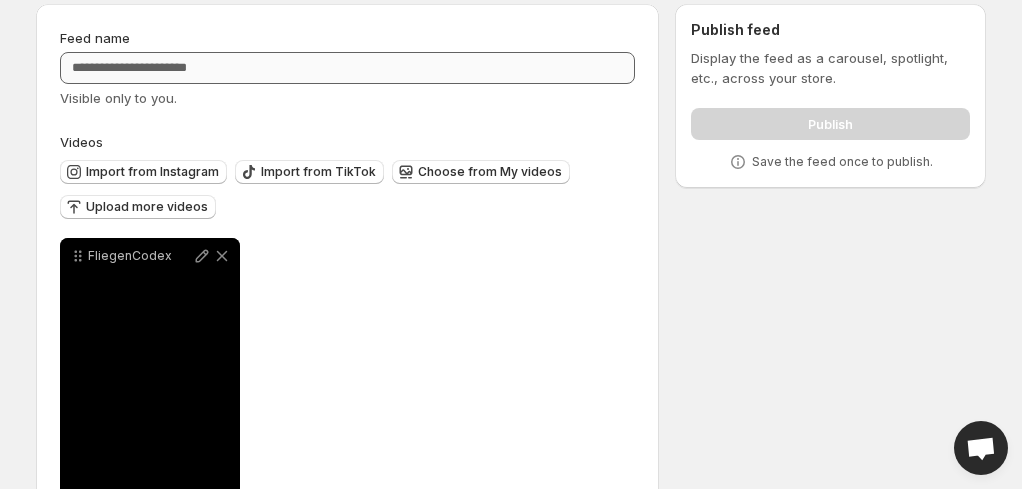 scroll, scrollTop: 0, scrollLeft: 0, axis: both 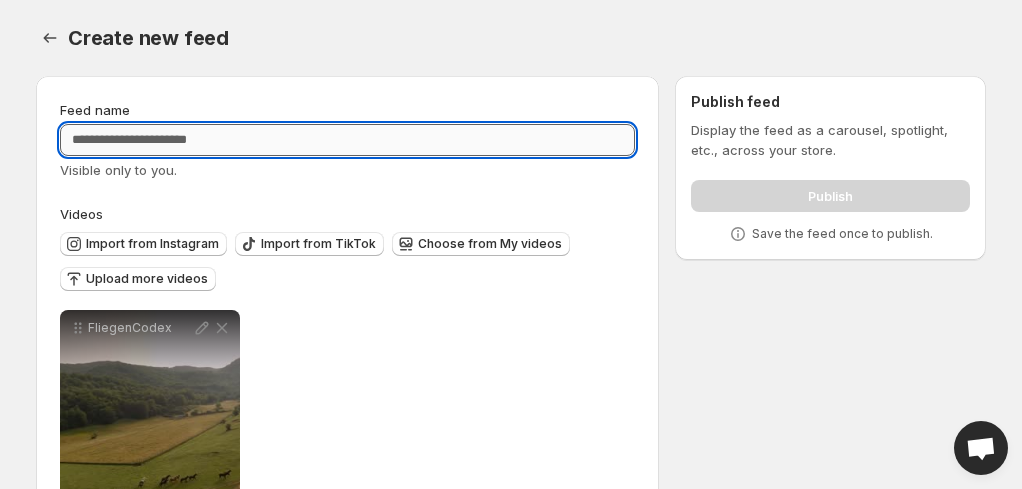 click on "Feed name" at bounding box center (347, 140) 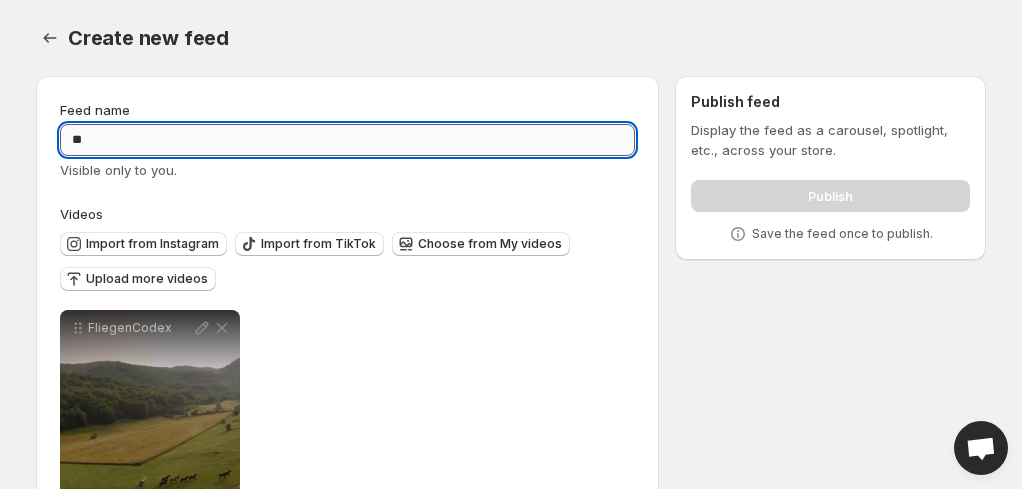 type on "*" 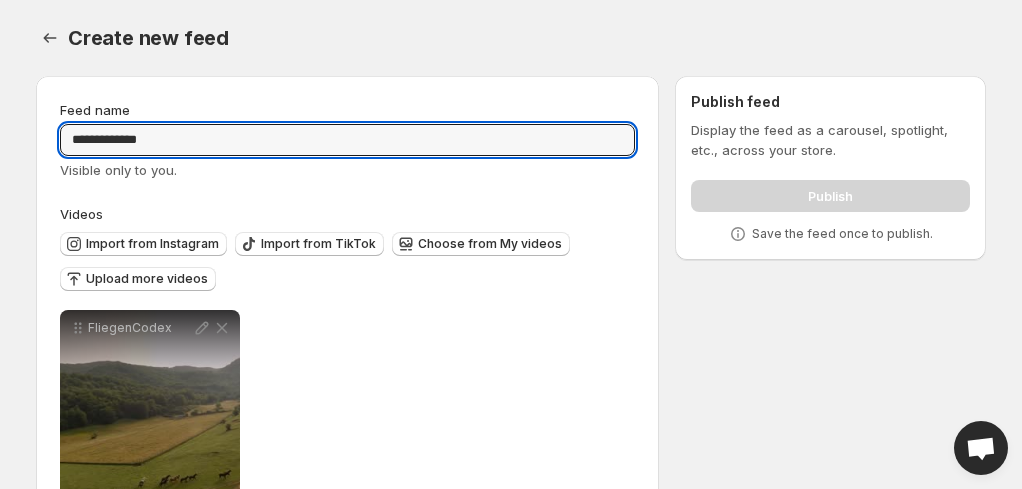type on "**********" 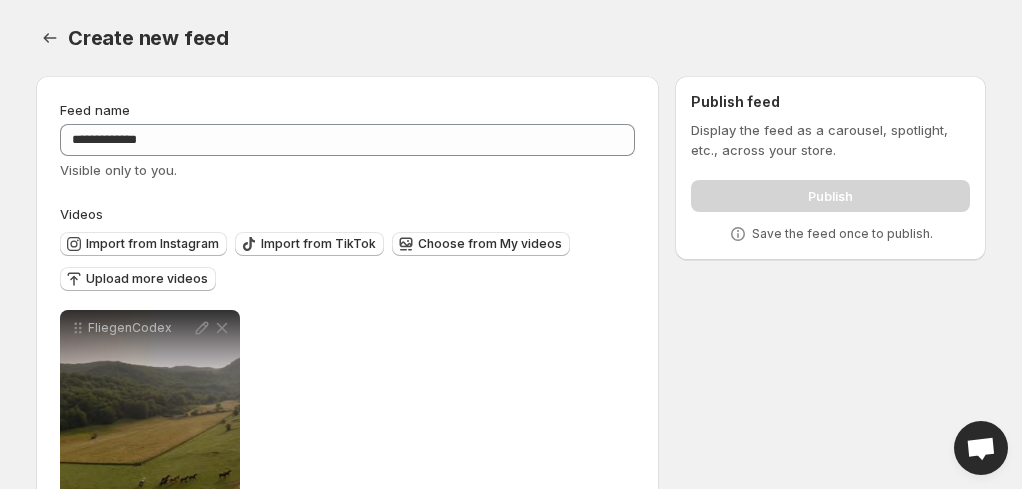 click on "Publish" at bounding box center [830, 192] 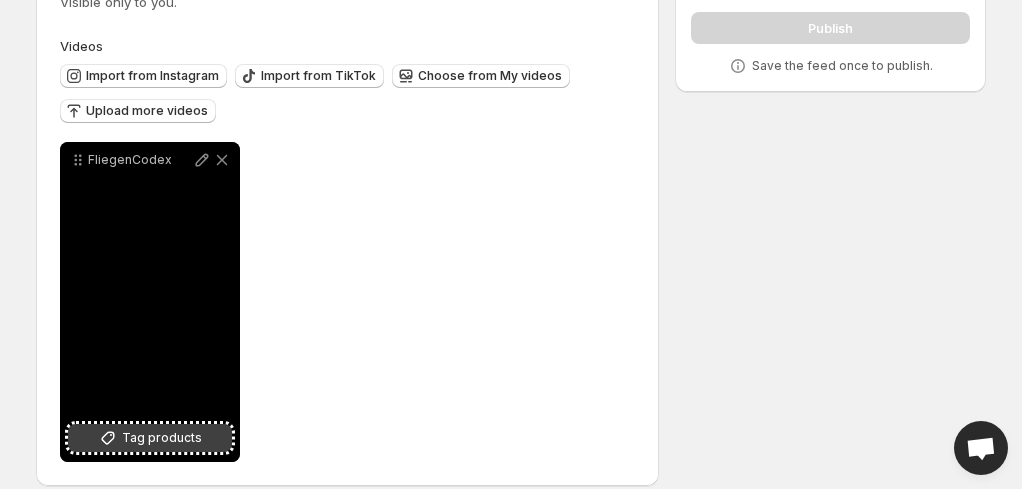 scroll, scrollTop: 189, scrollLeft: 0, axis: vertical 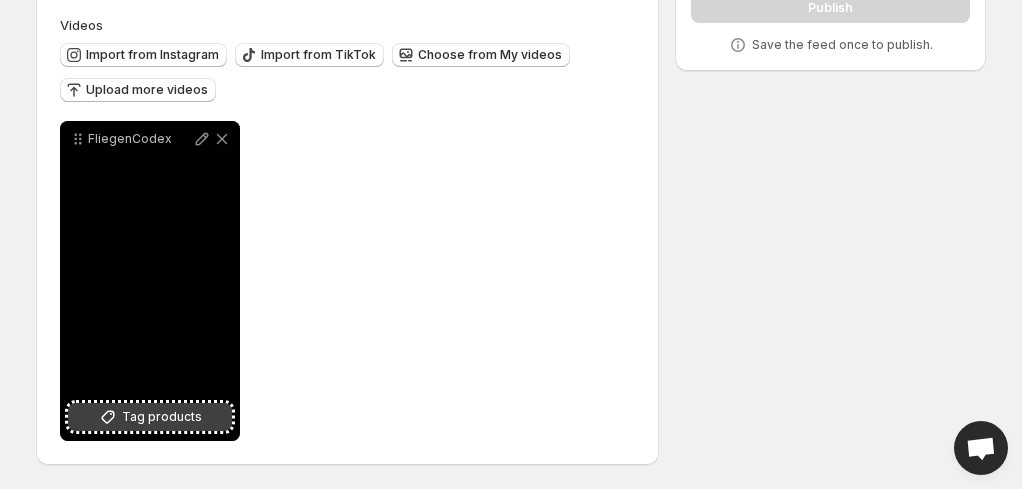 click on "Tag products" at bounding box center [162, 417] 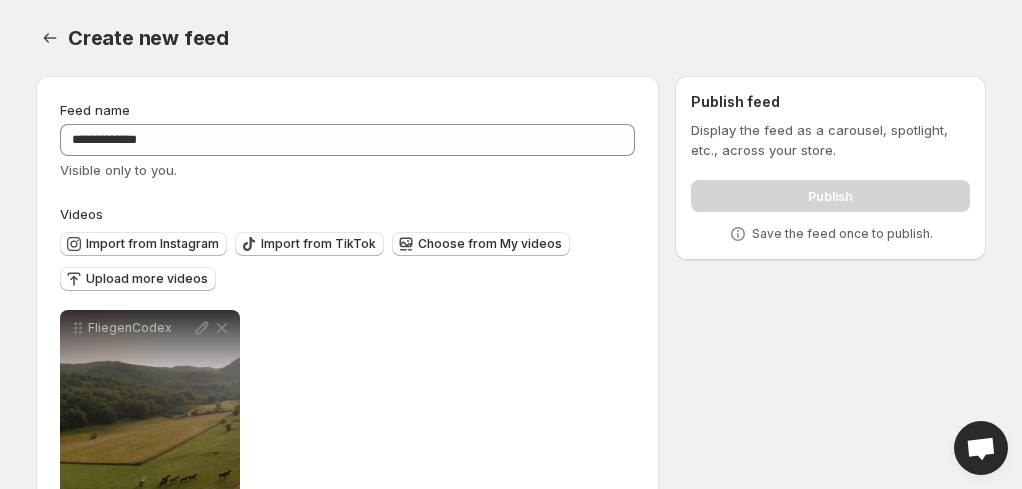 scroll, scrollTop: 189, scrollLeft: 0, axis: vertical 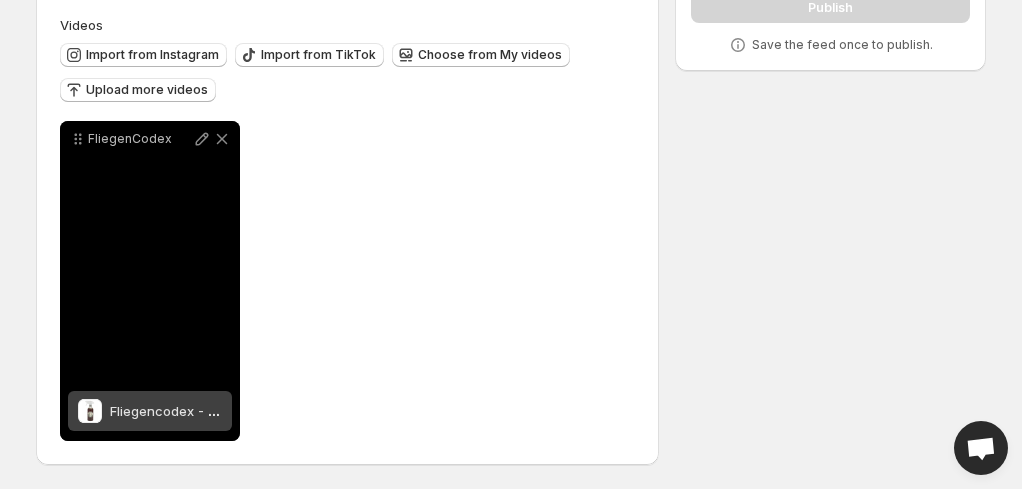 click on "Fliegencodex - Fliegenspray" at bounding box center [199, 411] 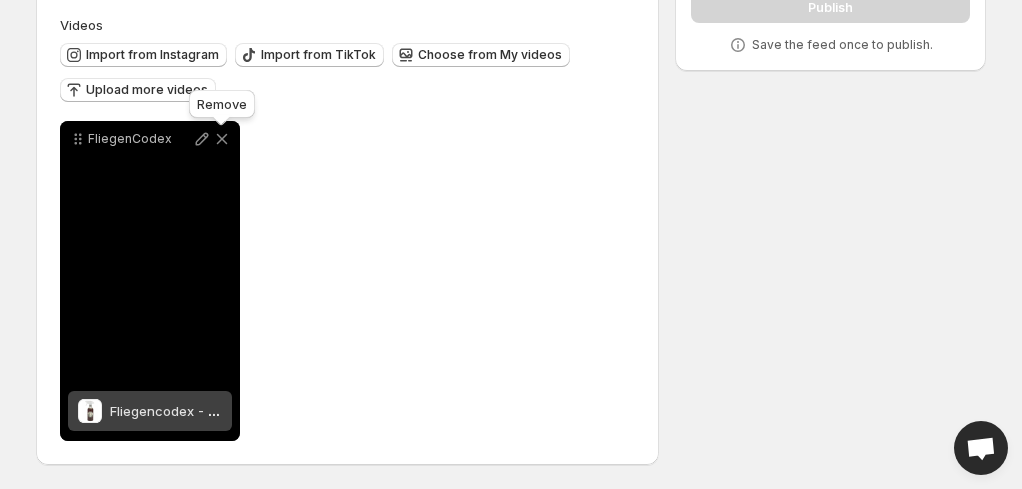 click 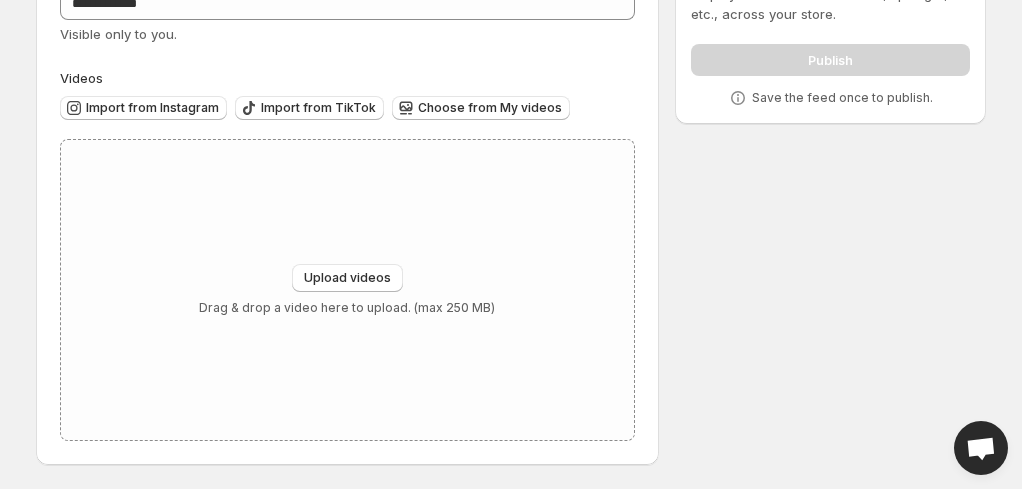 scroll, scrollTop: 0, scrollLeft: 0, axis: both 